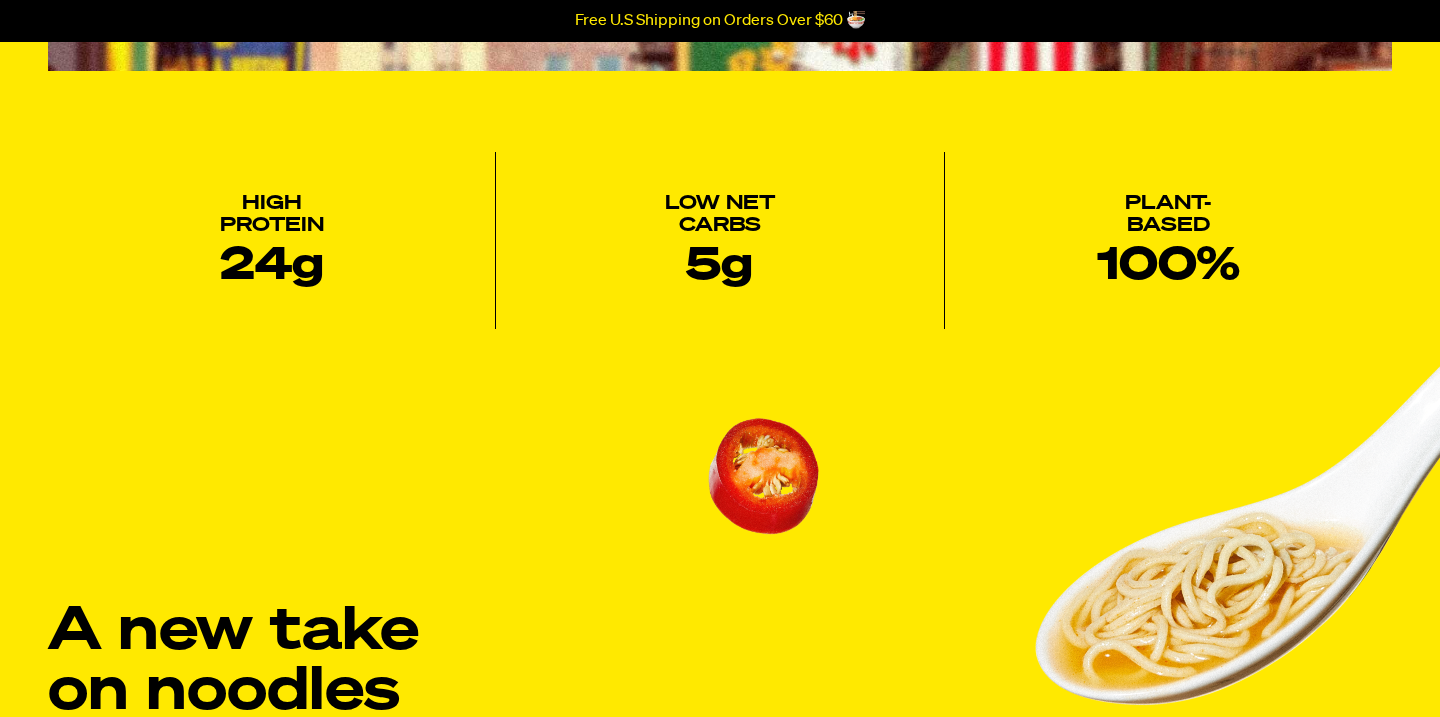 scroll, scrollTop: 1726, scrollLeft: 0, axis: vertical 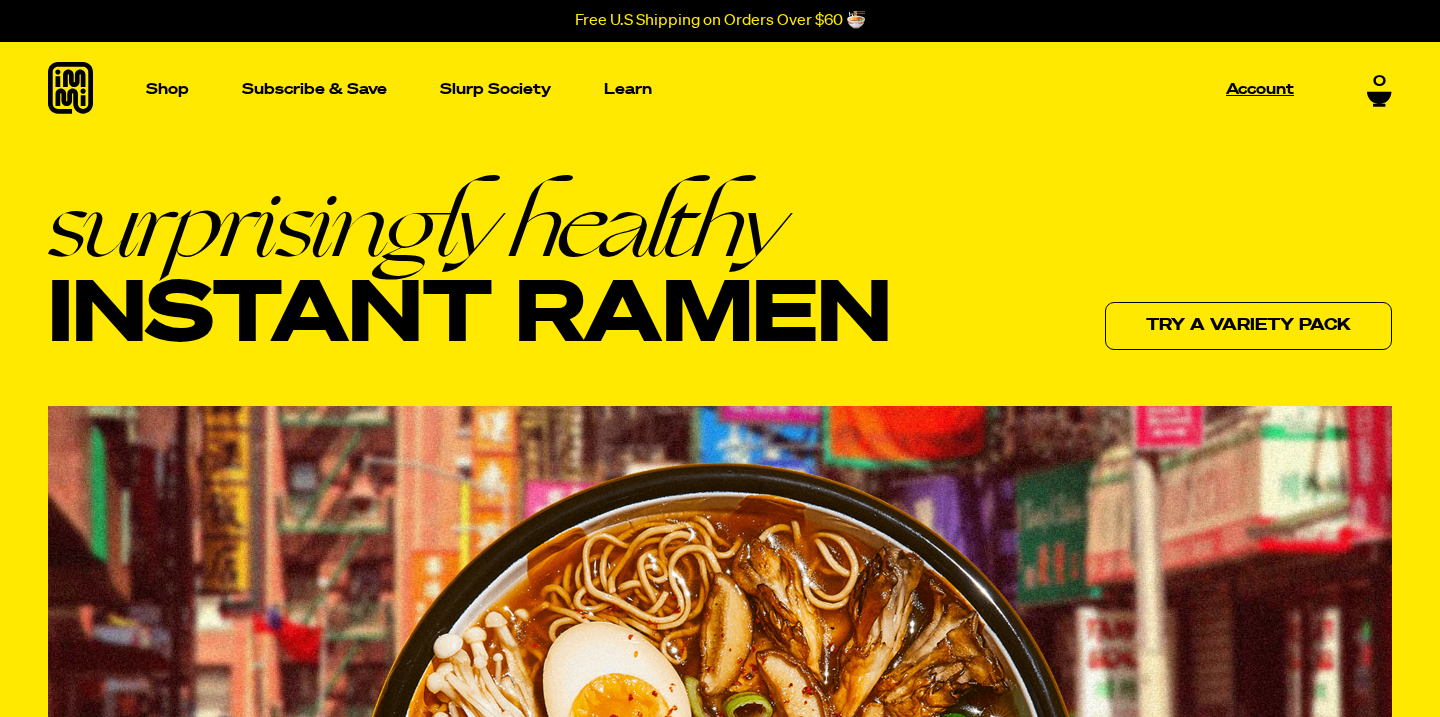 click on "Account" at bounding box center (1260, 89) 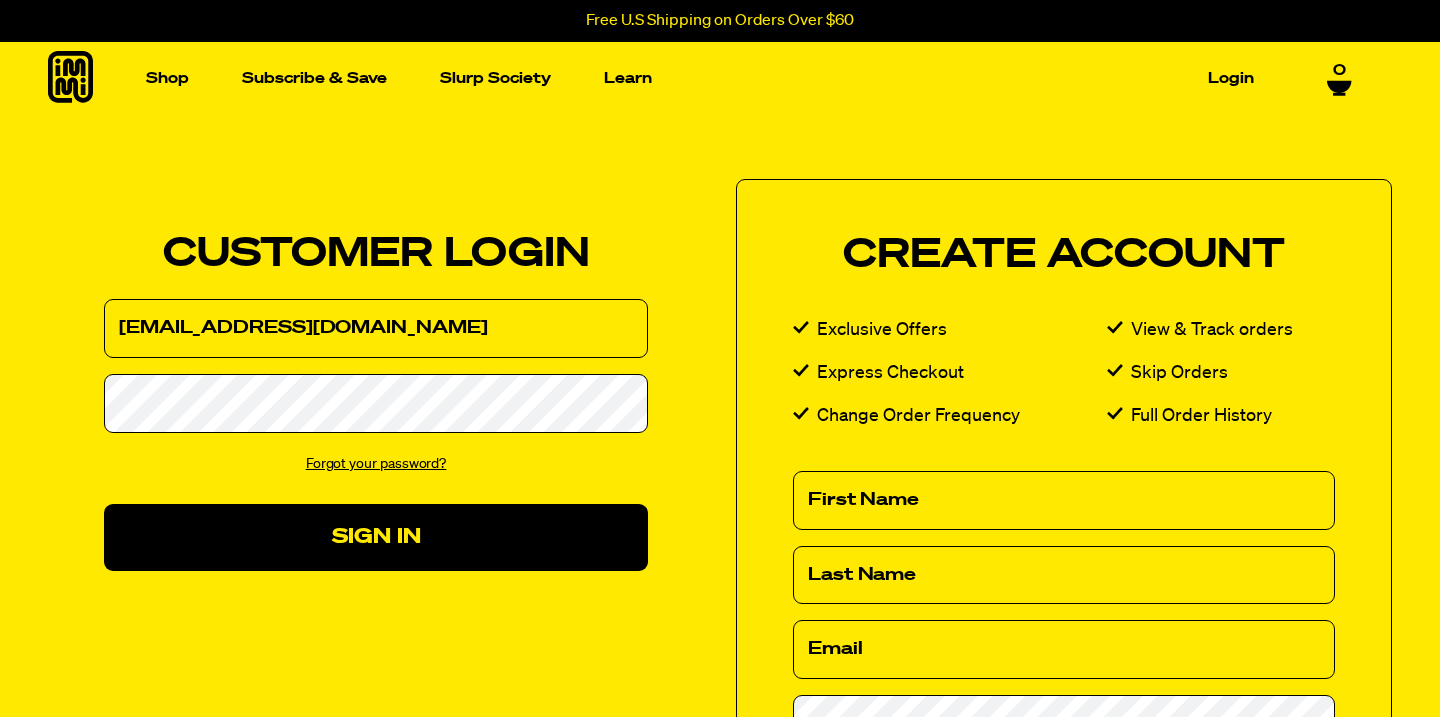 scroll, scrollTop: 0, scrollLeft: 0, axis: both 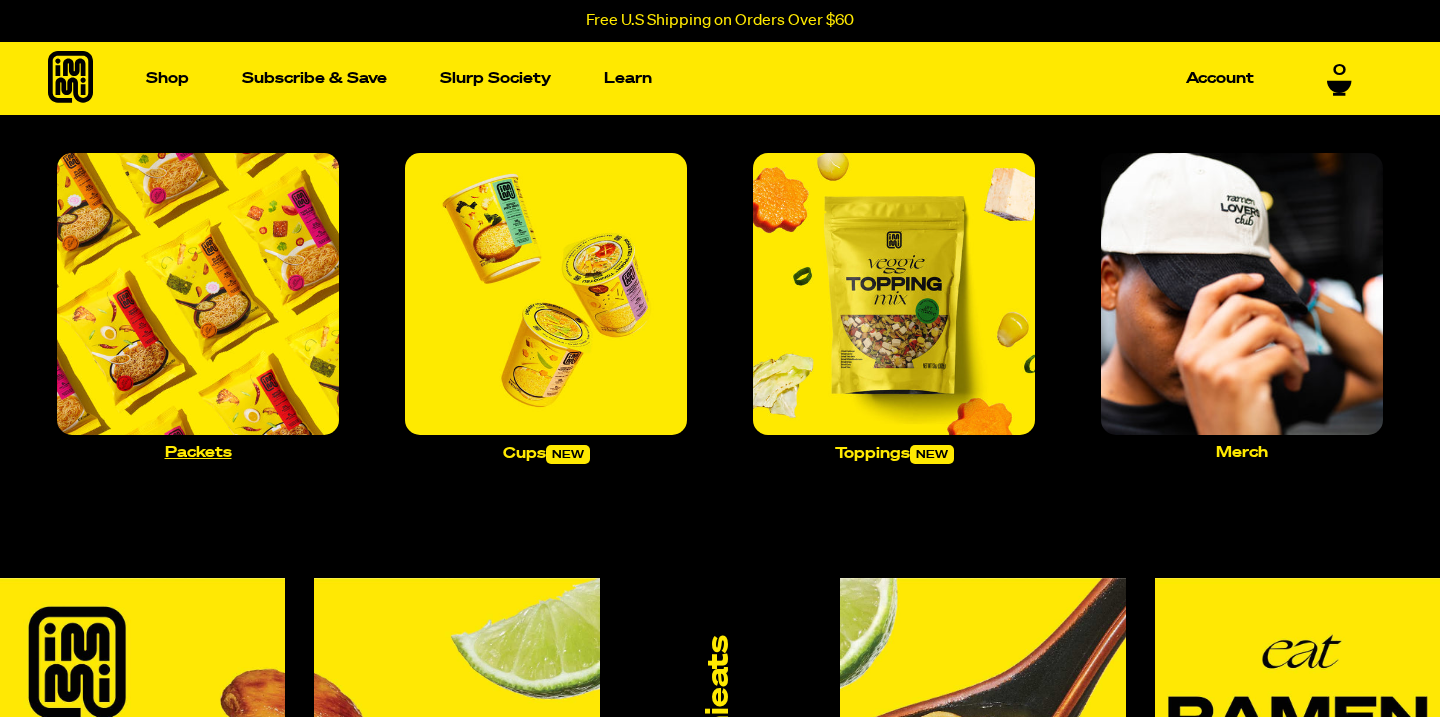 click at bounding box center (198, 294) 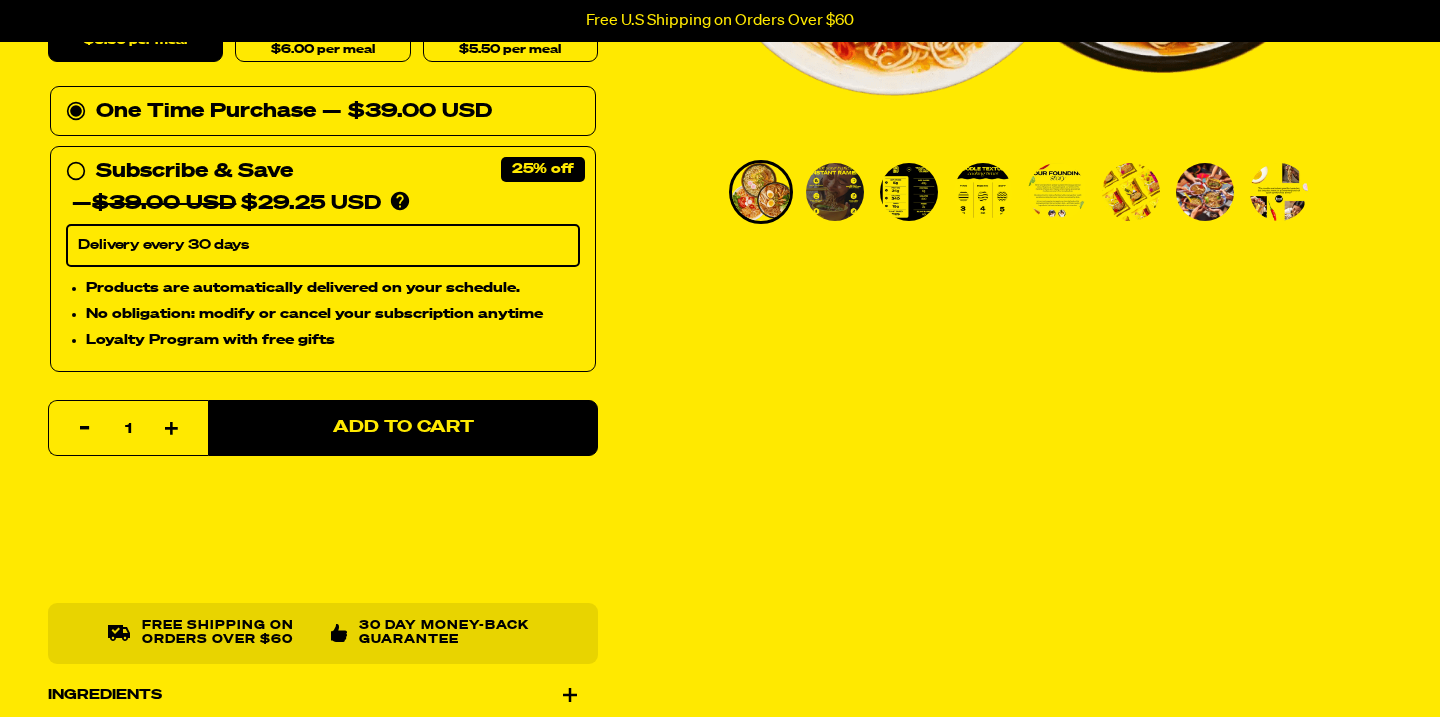 scroll, scrollTop: 672, scrollLeft: 0, axis: vertical 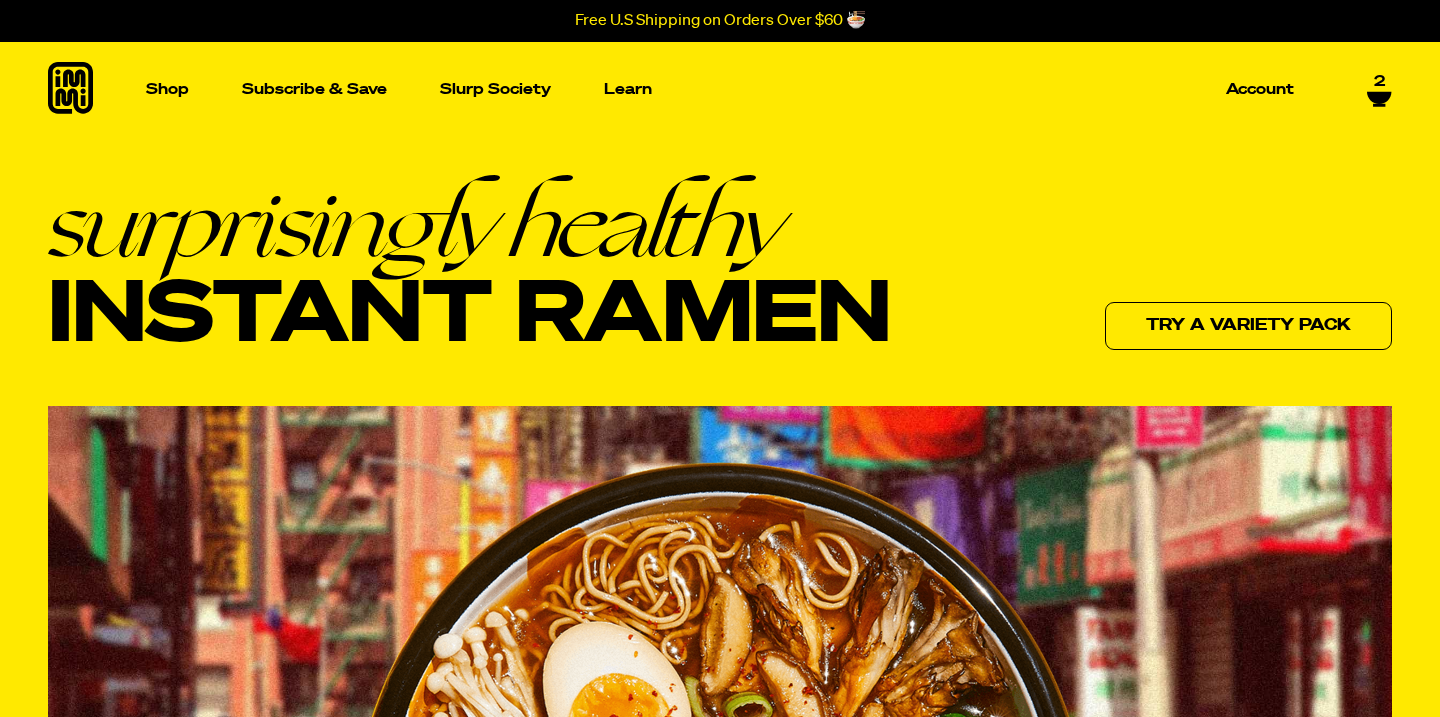click at bounding box center [720, 10138] 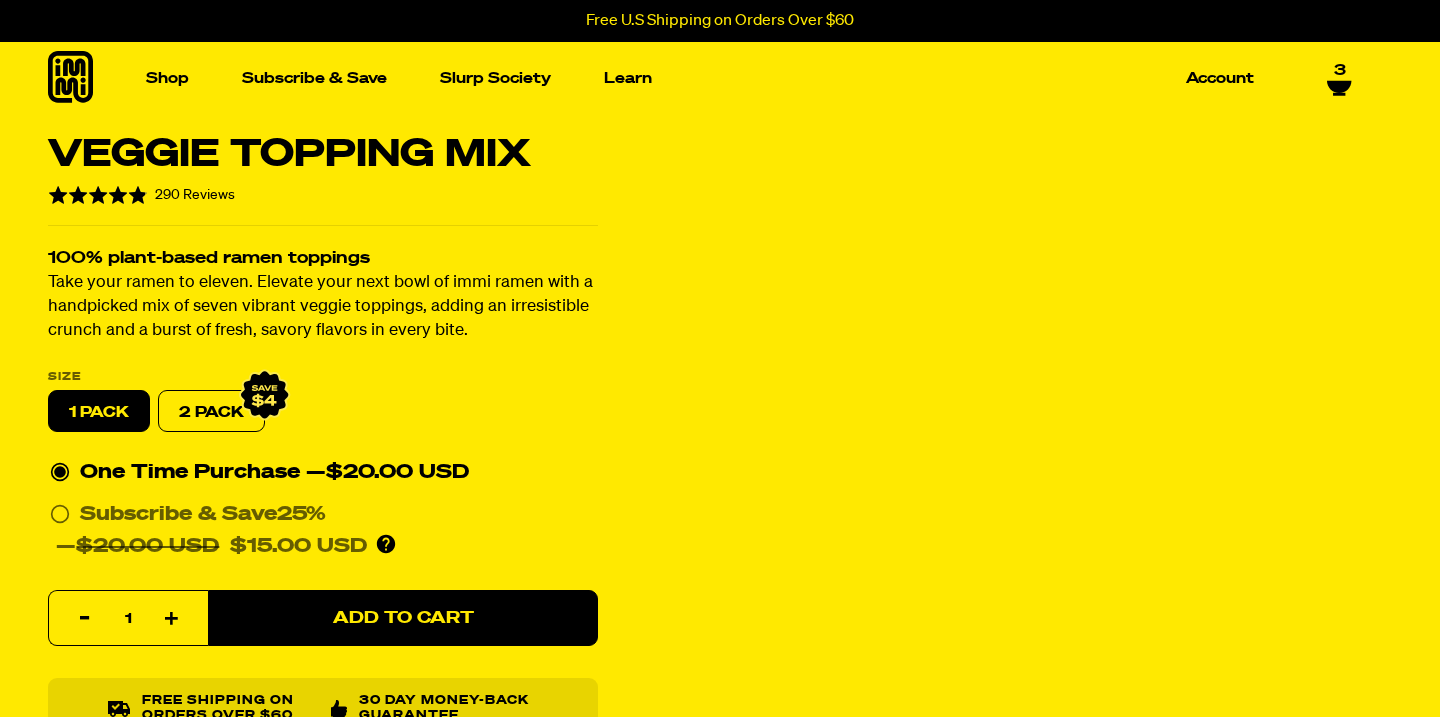 scroll, scrollTop: 20, scrollLeft: 0, axis: vertical 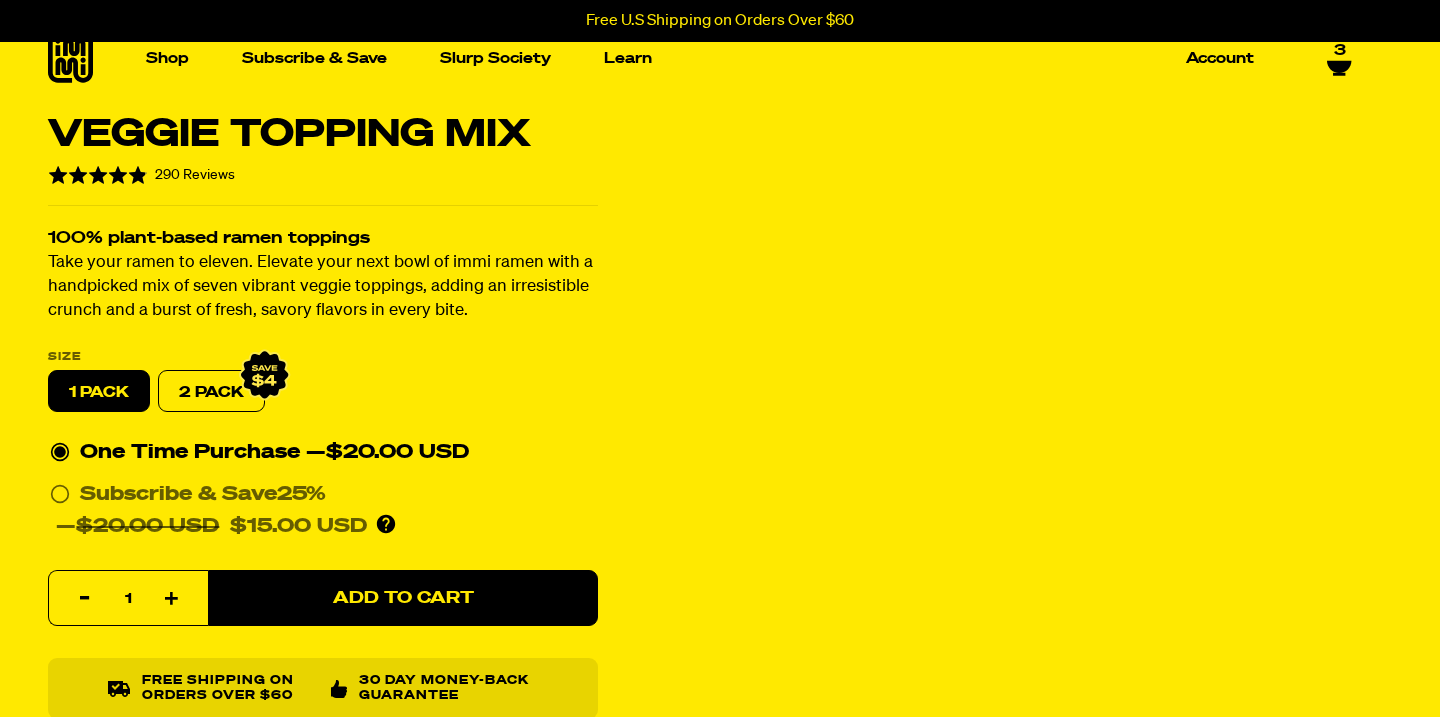 select on "Every 30 Days" 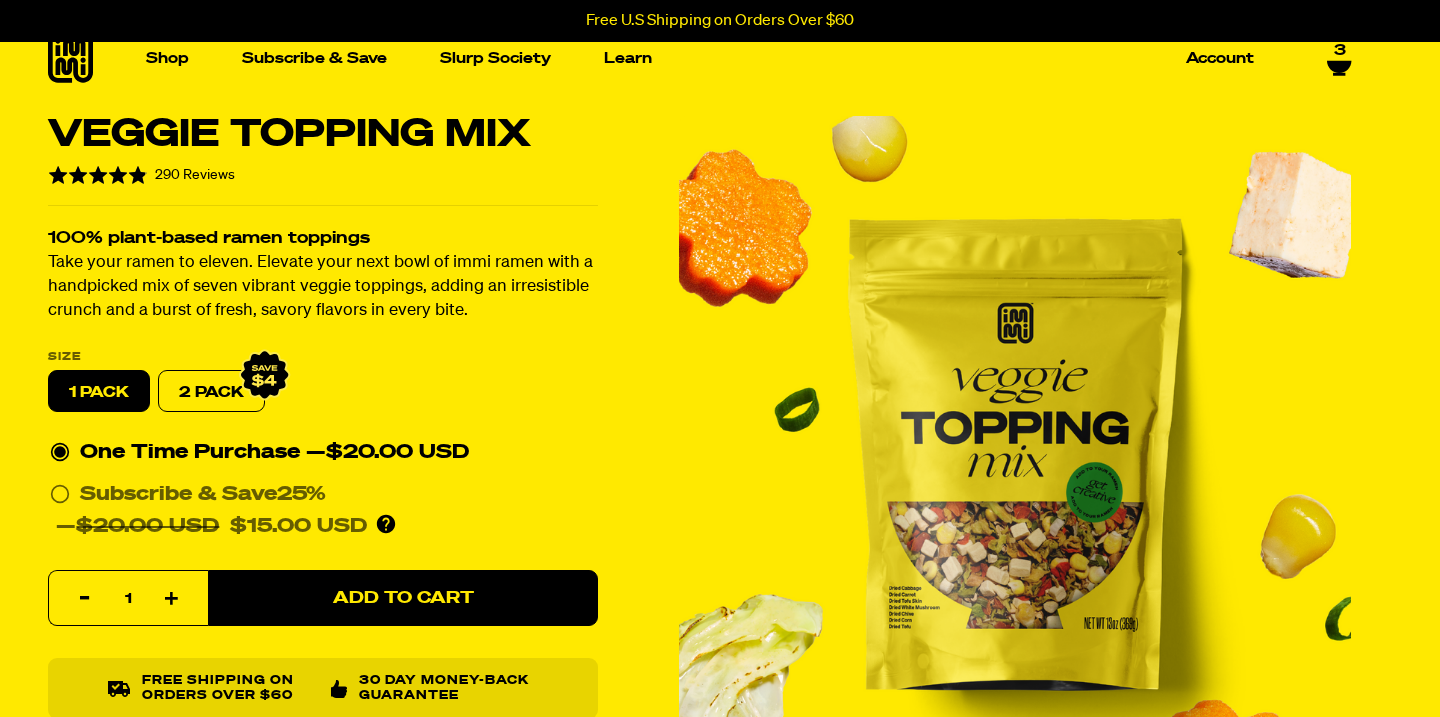 scroll, scrollTop: 0, scrollLeft: 0, axis: both 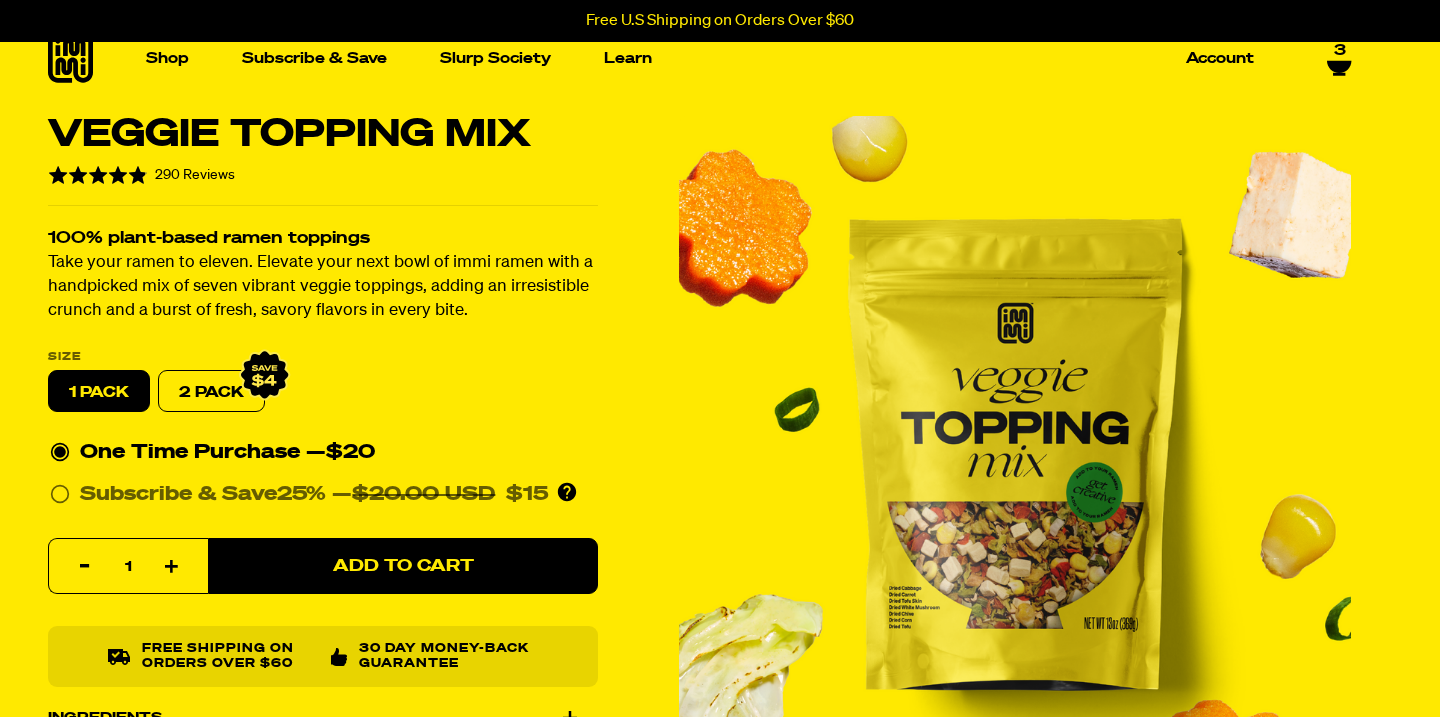click on "2 PACK" at bounding box center (211, 392) 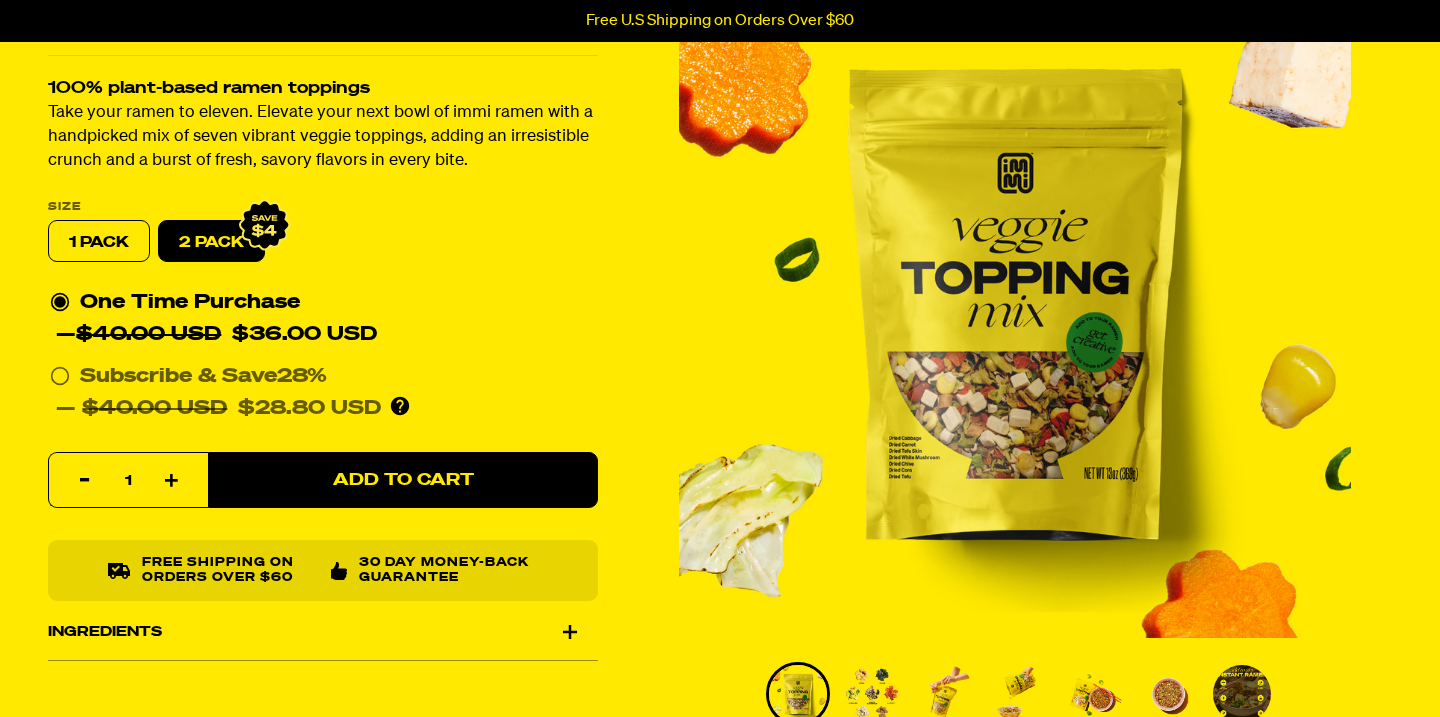scroll, scrollTop: 171, scrollLeft: 0, axis: vertical 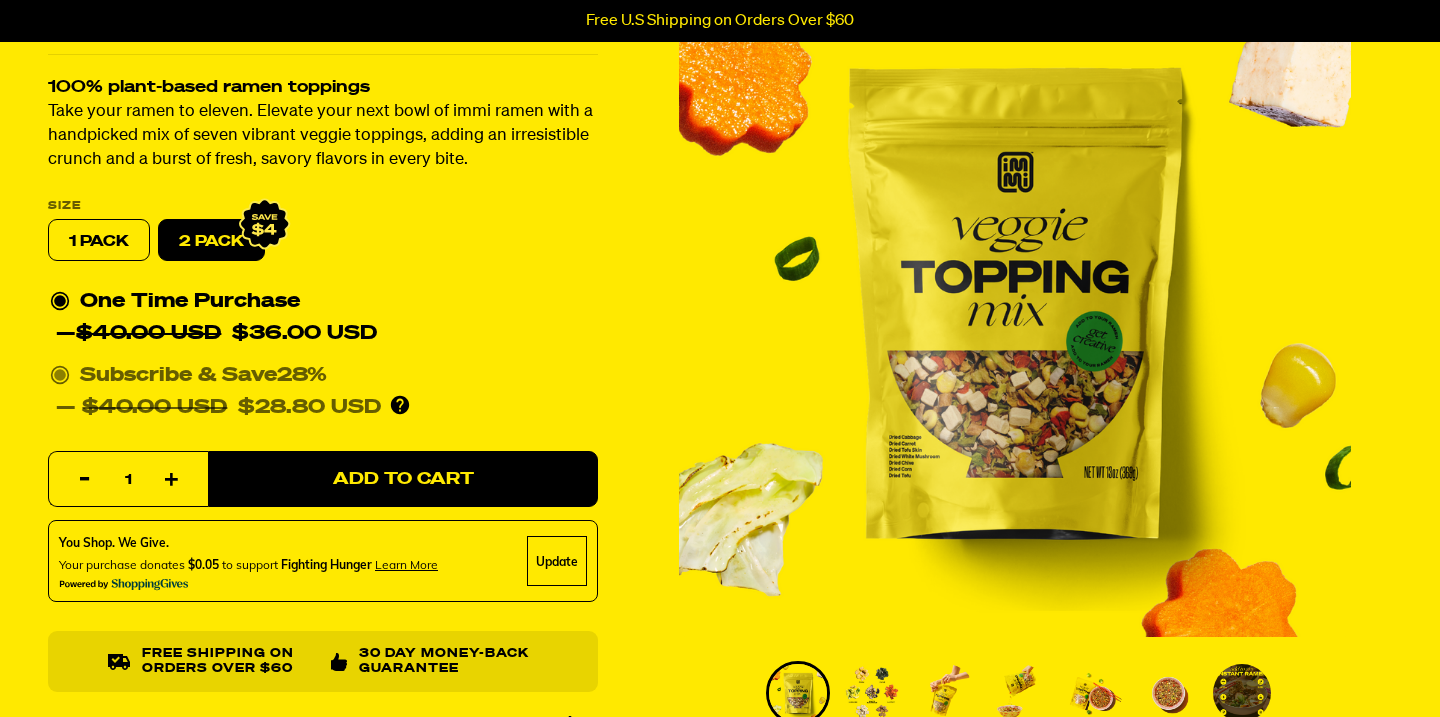 click 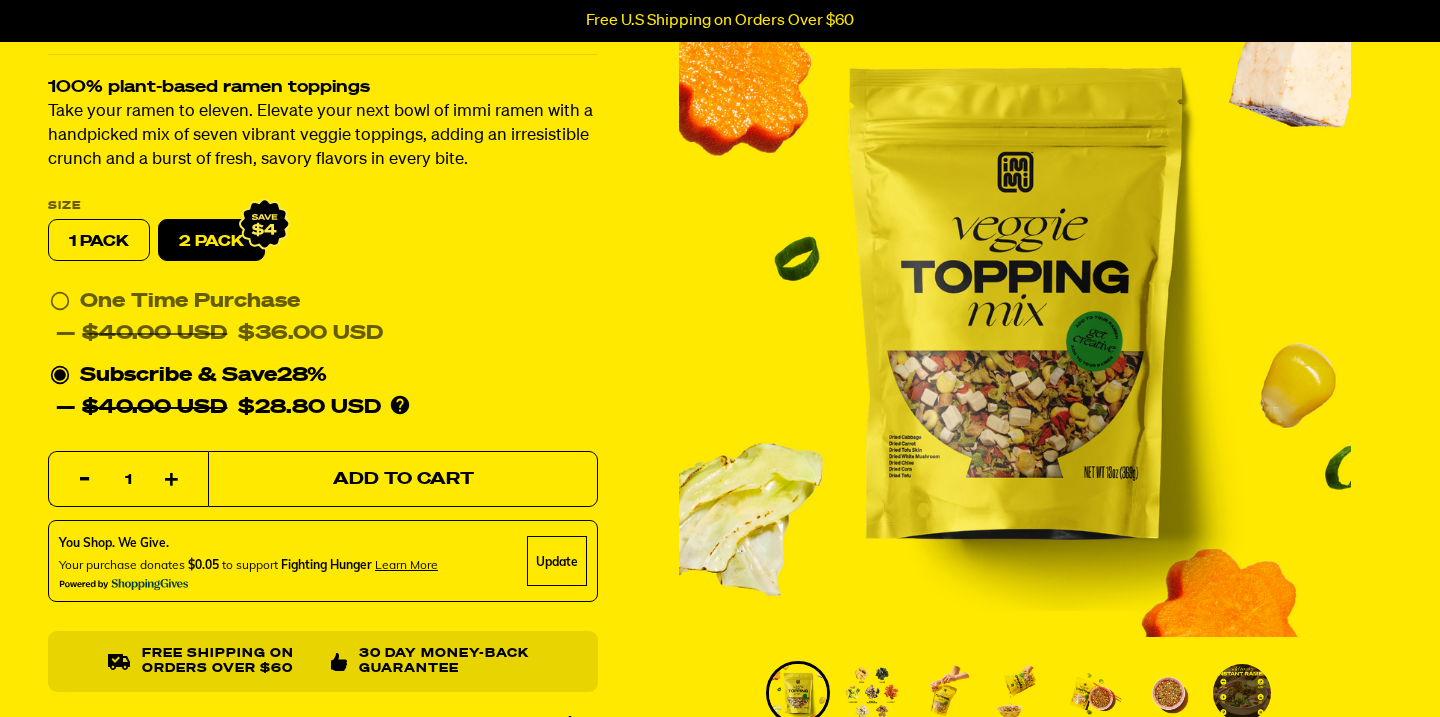 click on "Add to Cart" at bounding box center (403, 479) 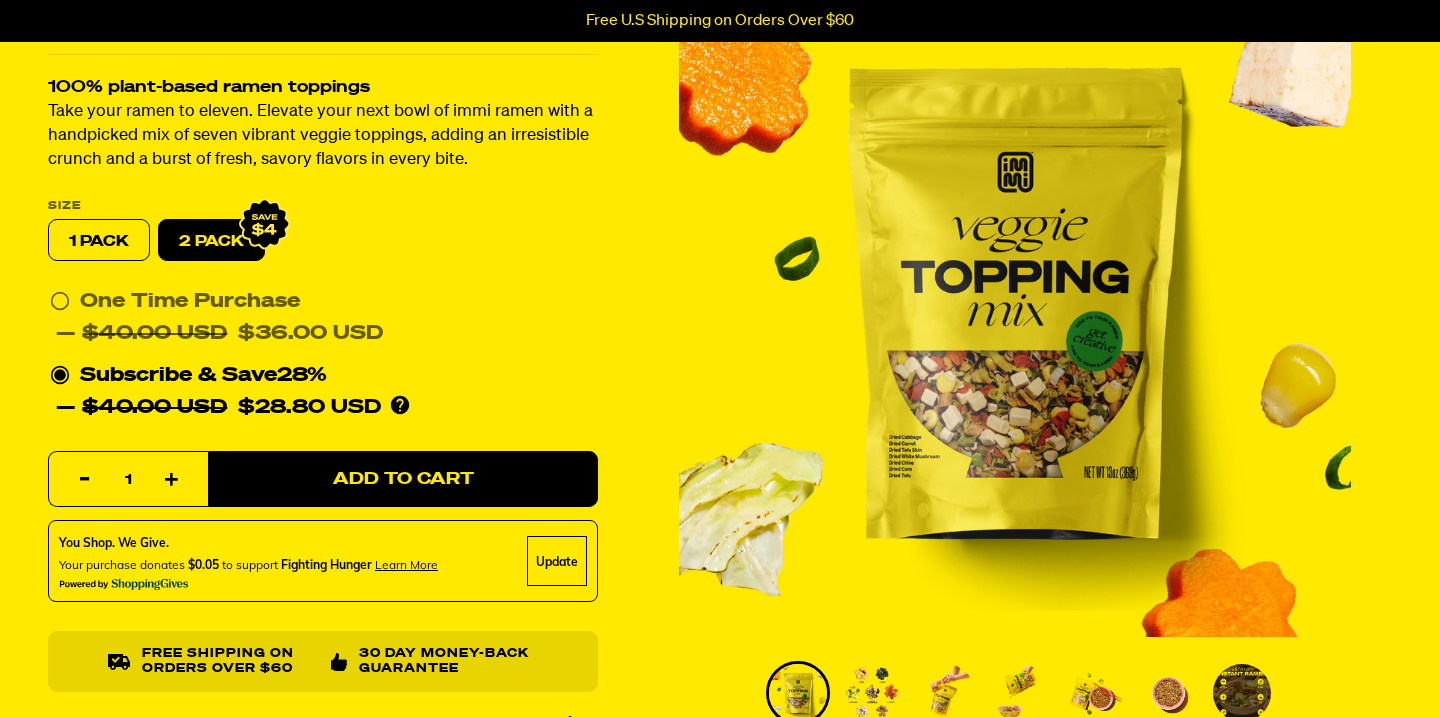 select on "Every 30 Days" 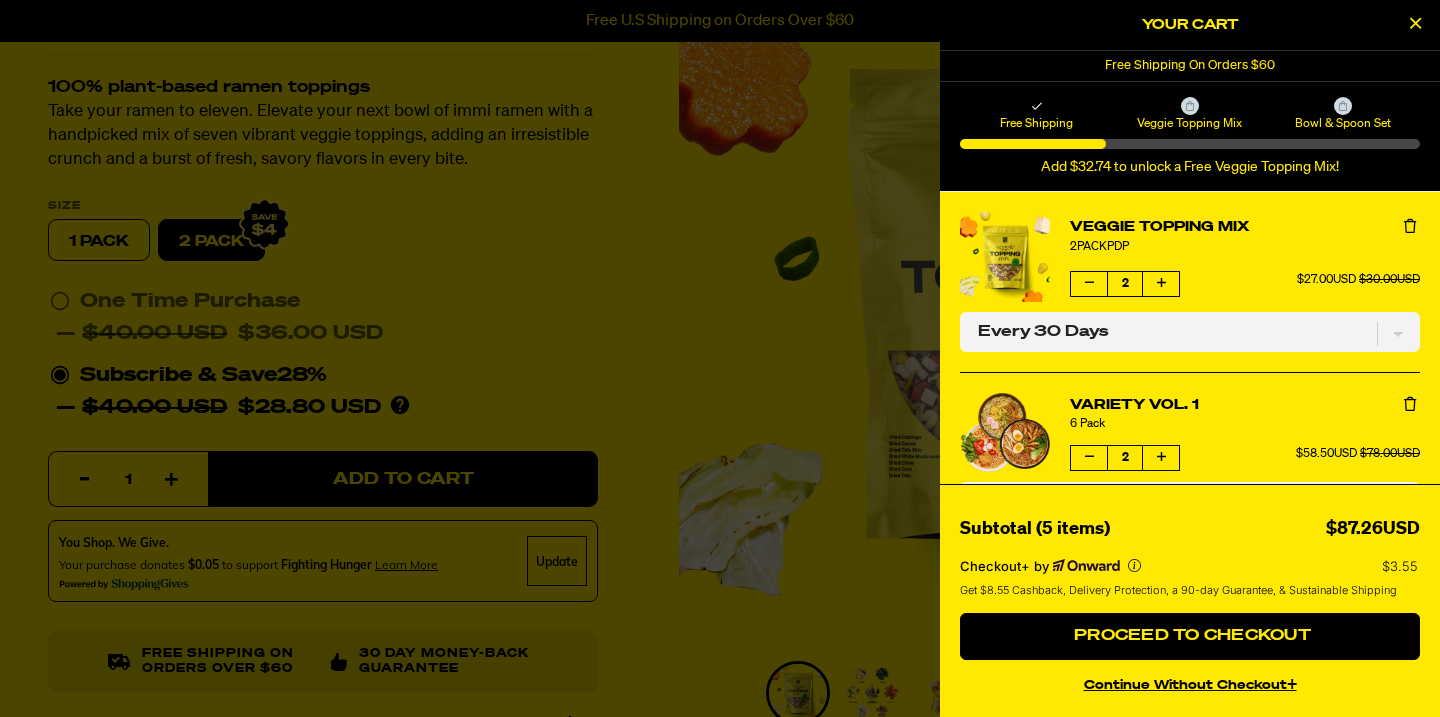 scroll, scrollTop: 0, scrollLeft: 0, axis: both 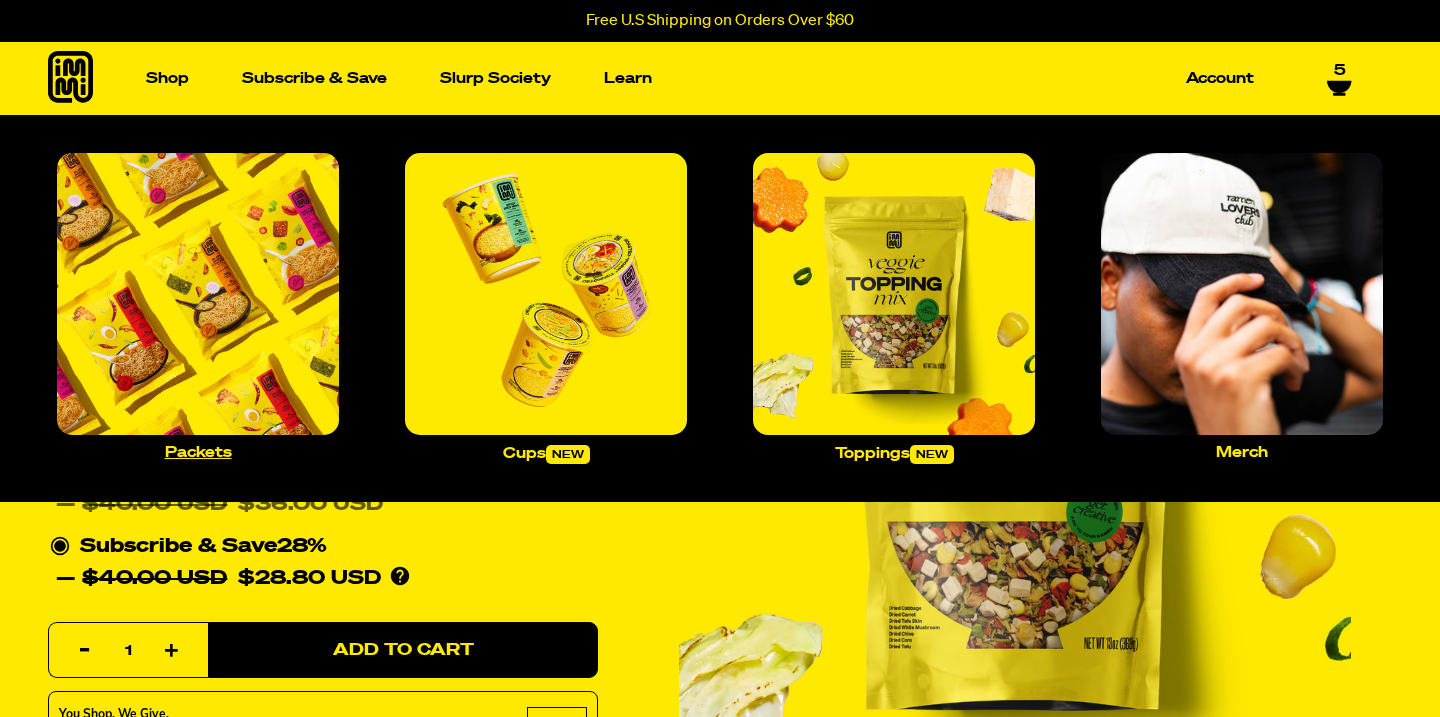 click on "Packets" at bounding box center [198, 452] 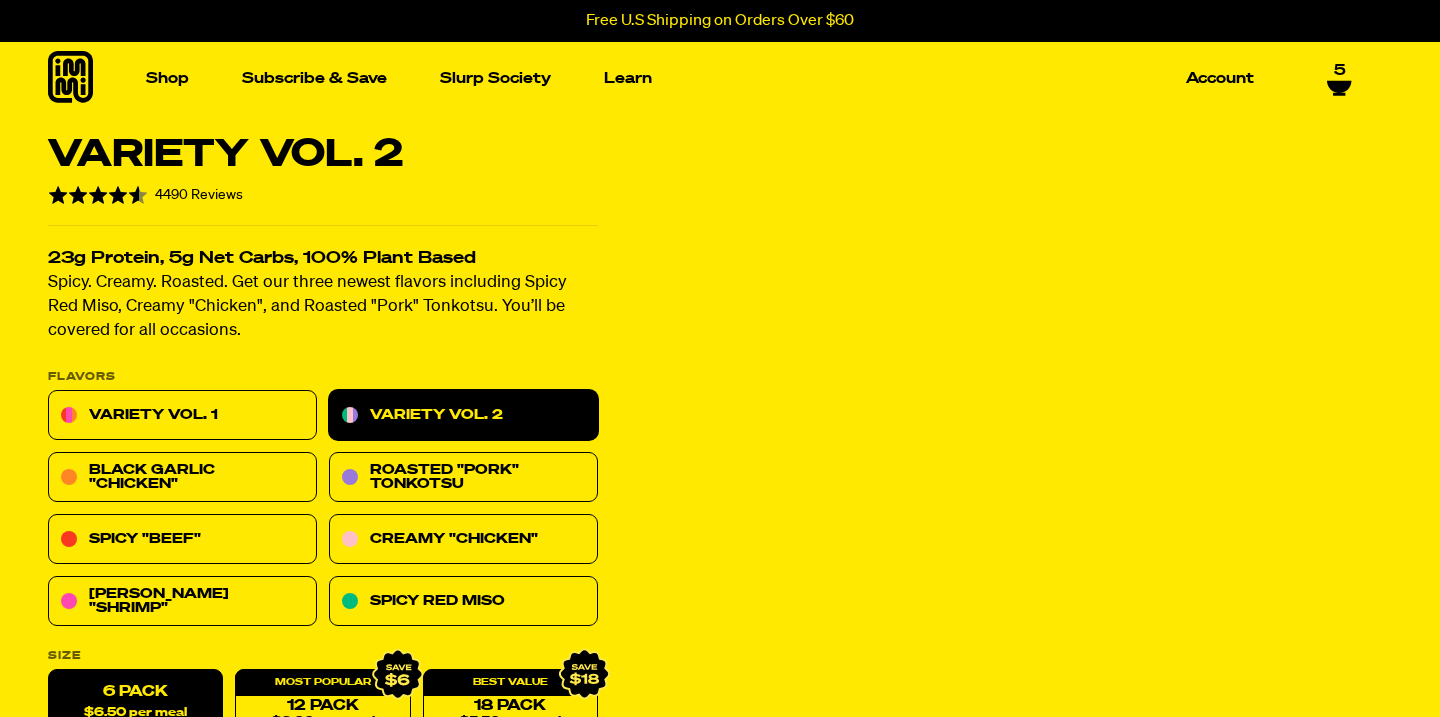select on "Every 30 Days" 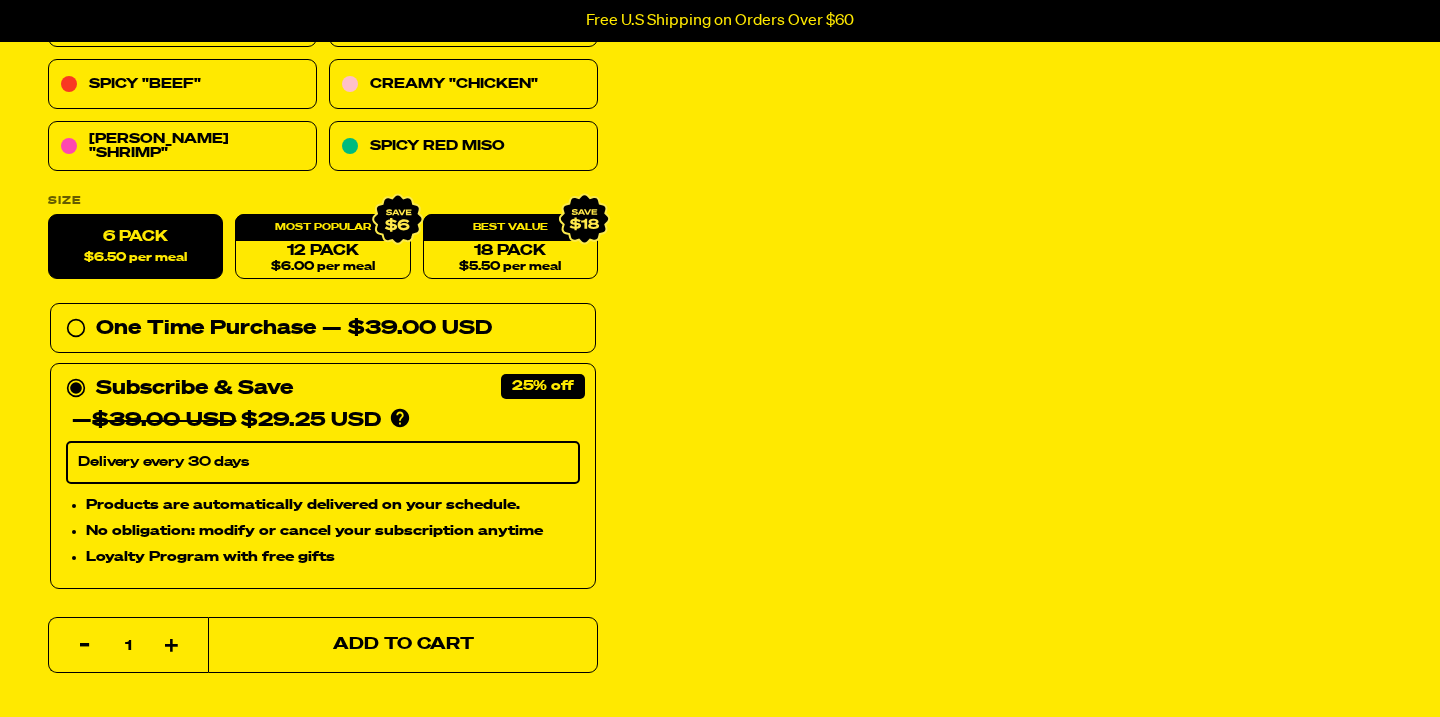 click on "Add to Cart" at bounding box center (403, 645) 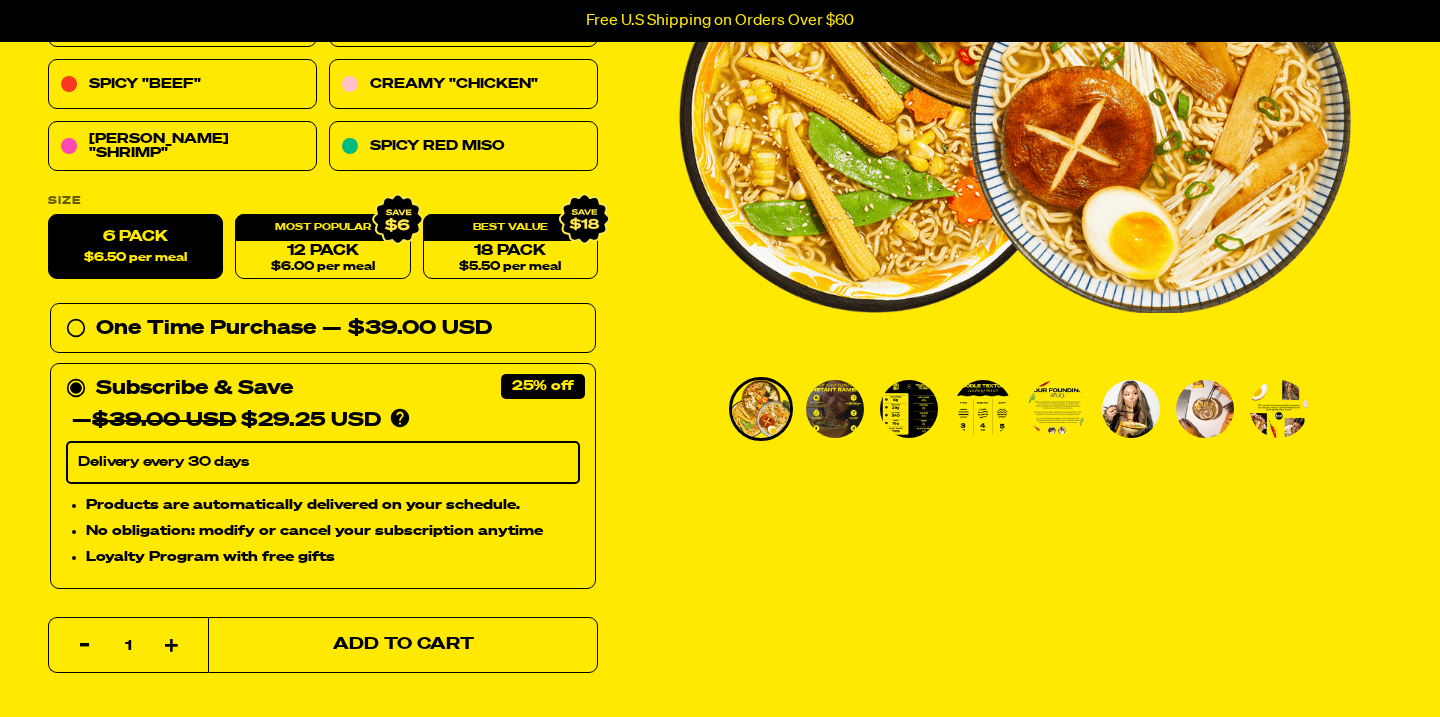 scroll, scrollTop: 455, scrollLeft: 0, axis: vertical 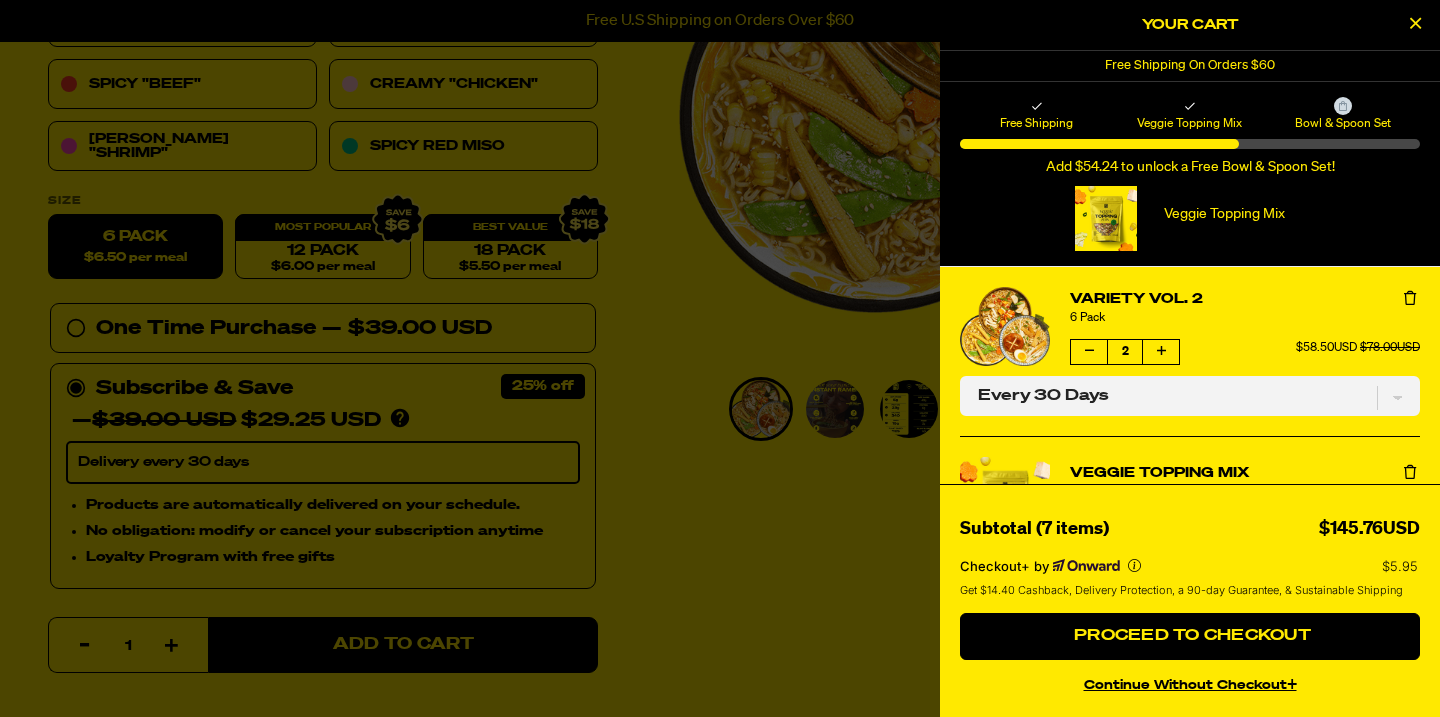 click at bounding box center [1089, 351] 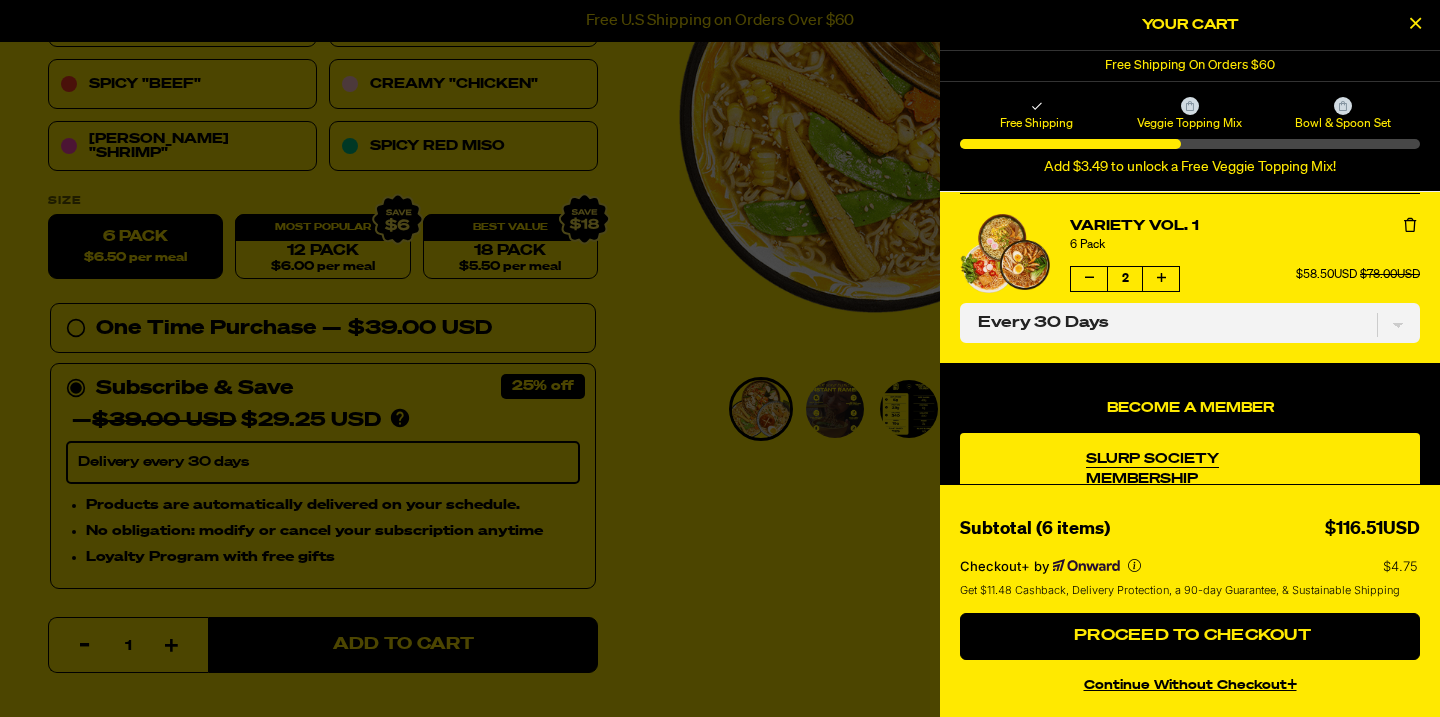 scroll, scrollTop: 334, scrollLeft: 0, axis: vertical 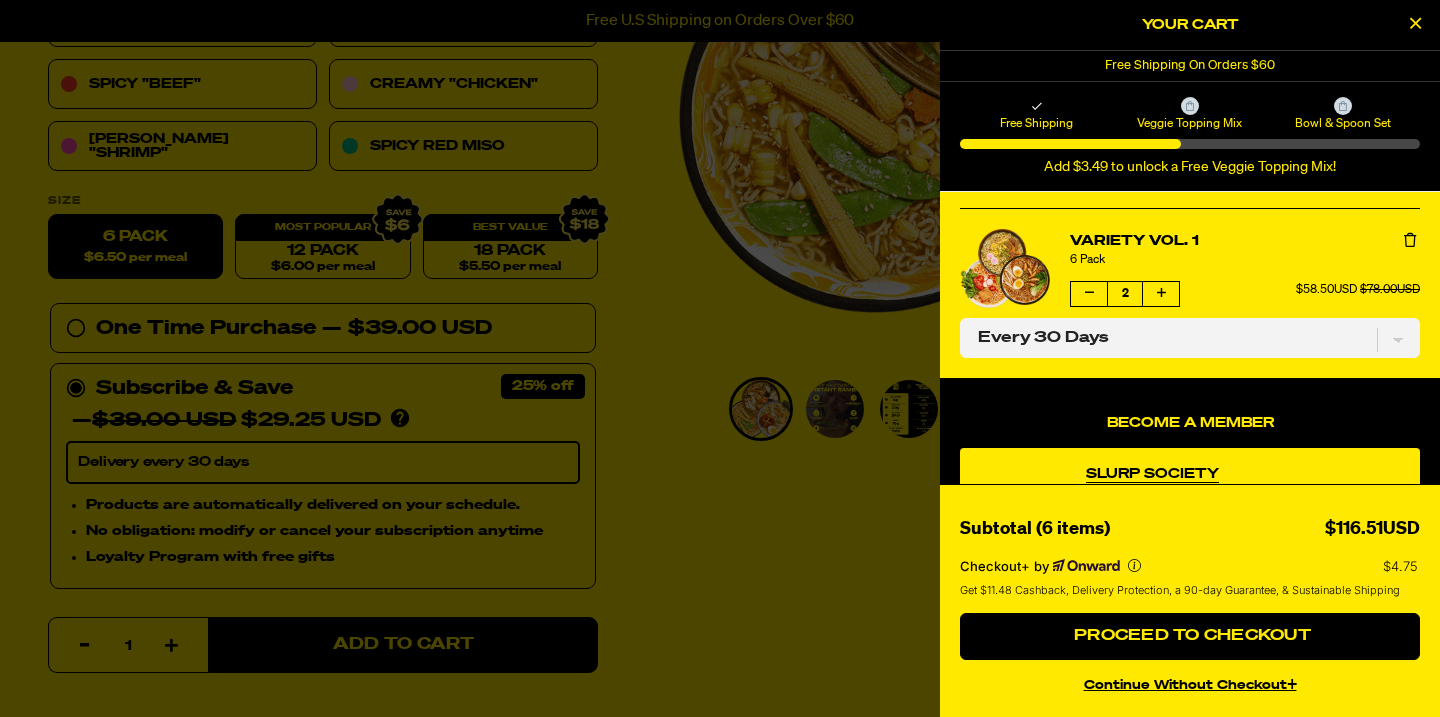 click at bounding box center (1089, 293) 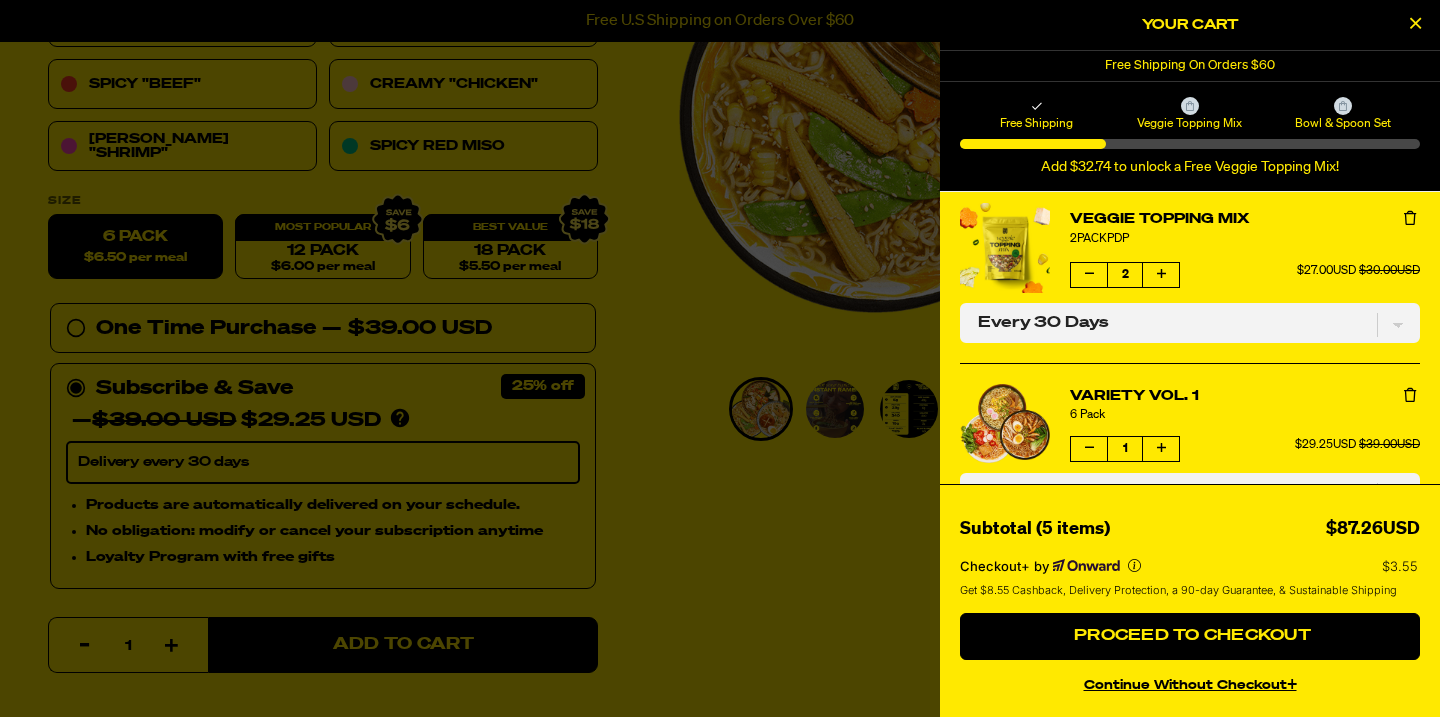 scroll, scrollTop: 162, scrollLeft: 0, axis: vertical 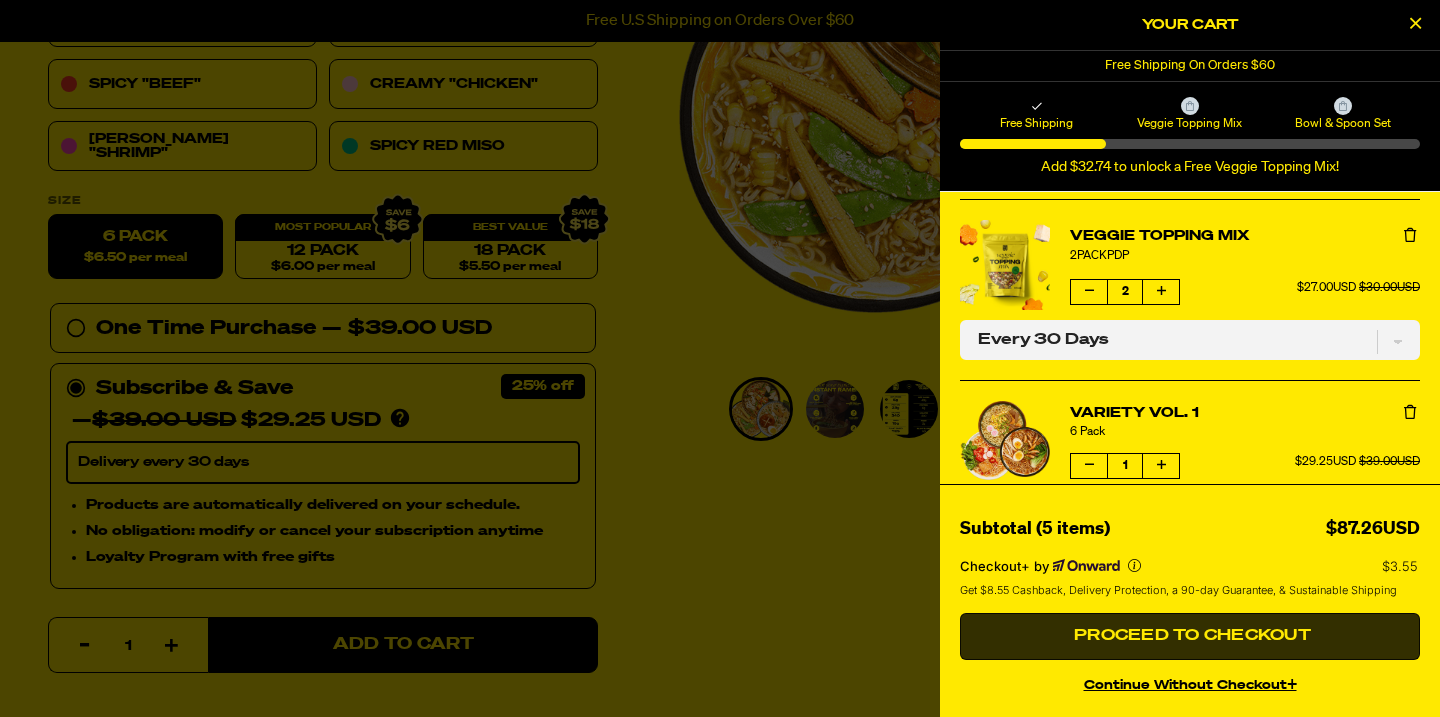 click on "Proceed to Checkout" at bounding box center (1190, 636) 